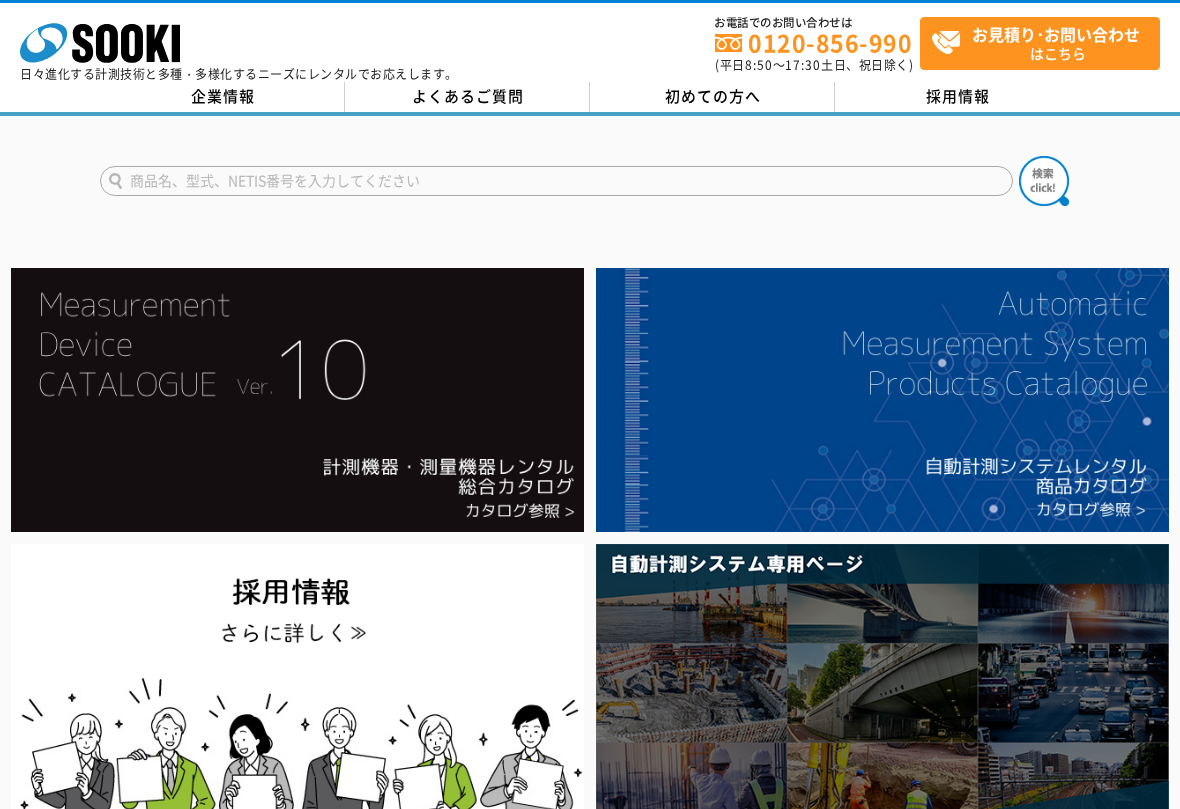 scroll, scrollTop: 0, scrollLeft: 0, axis: both 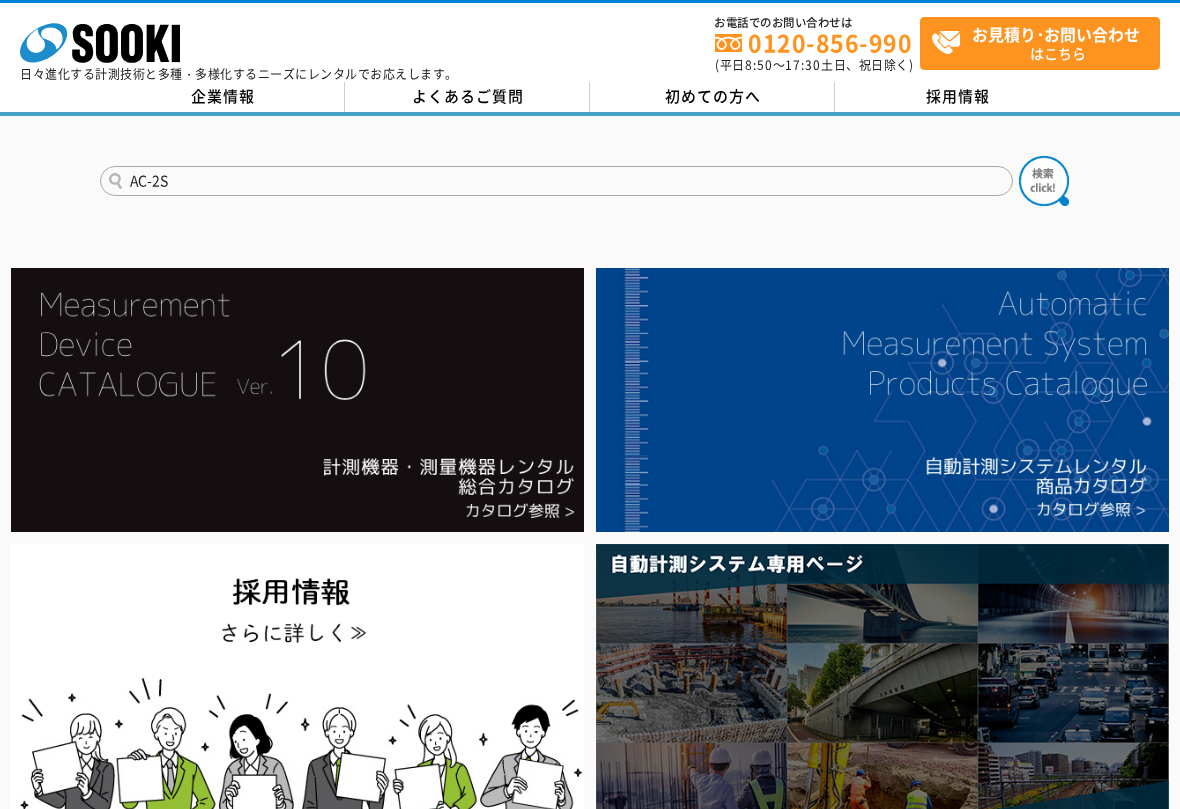 type on "AC-2S" 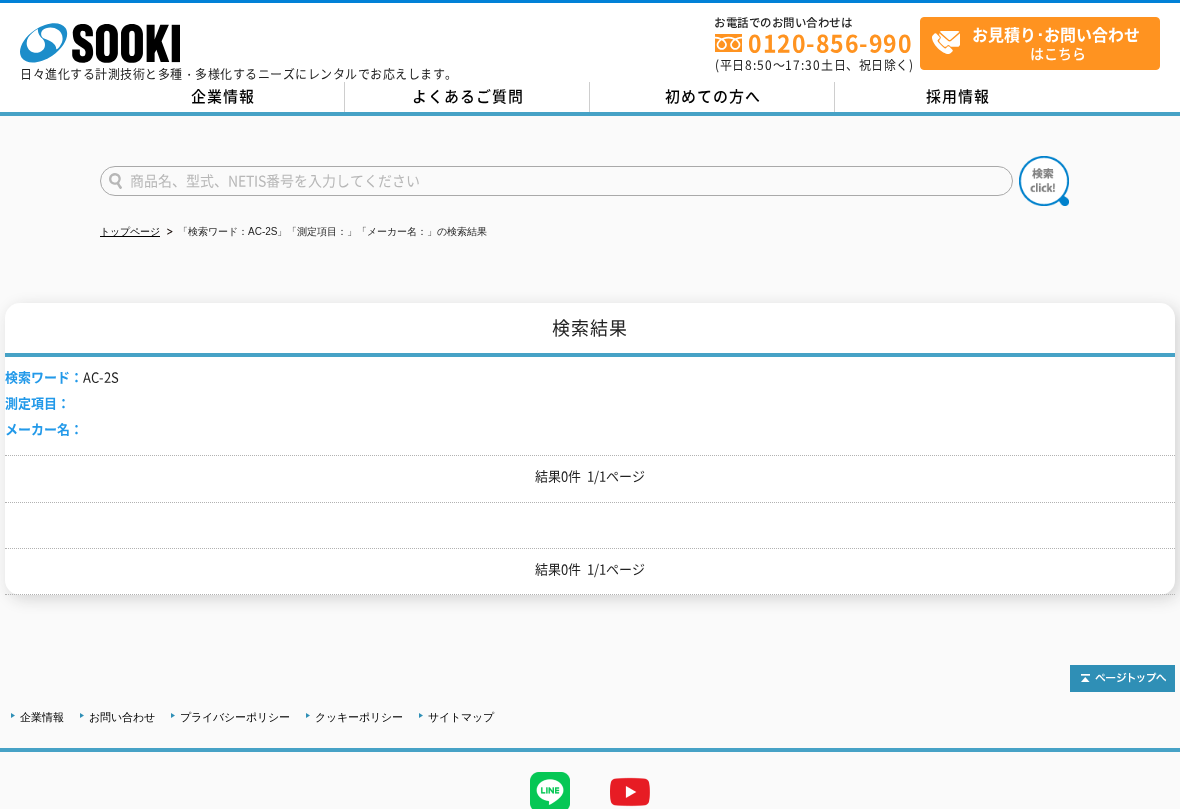 scroll, scrollTop: 0, scrollLeft: 0, axis: both 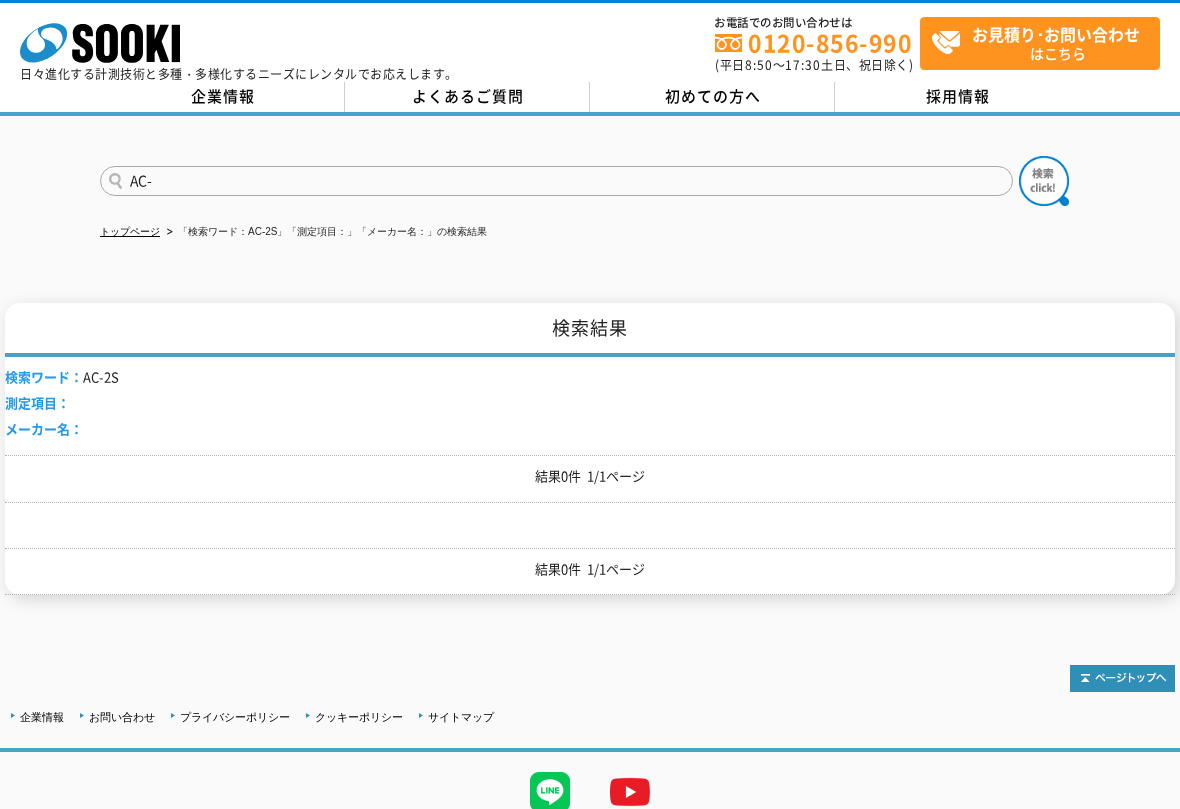 type on "AC-" 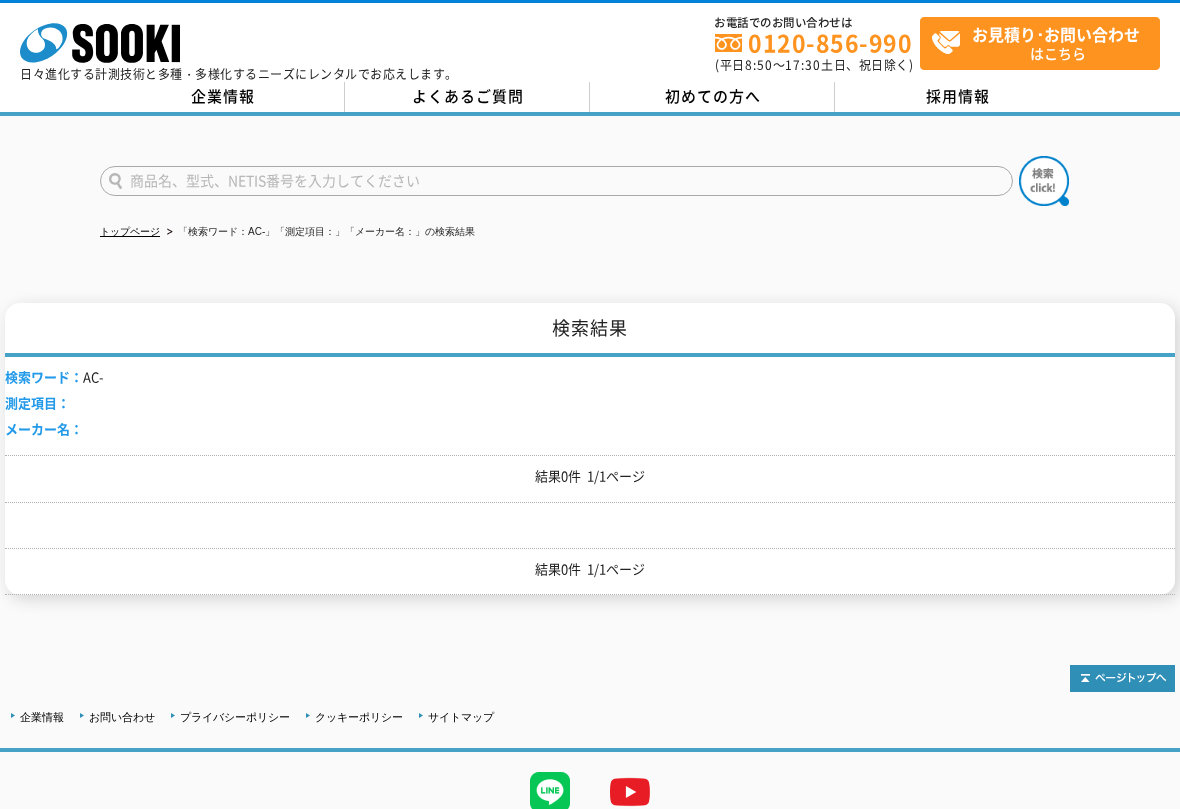 scroll, scrollTop: 0, scrollLeft: 0, axis: both 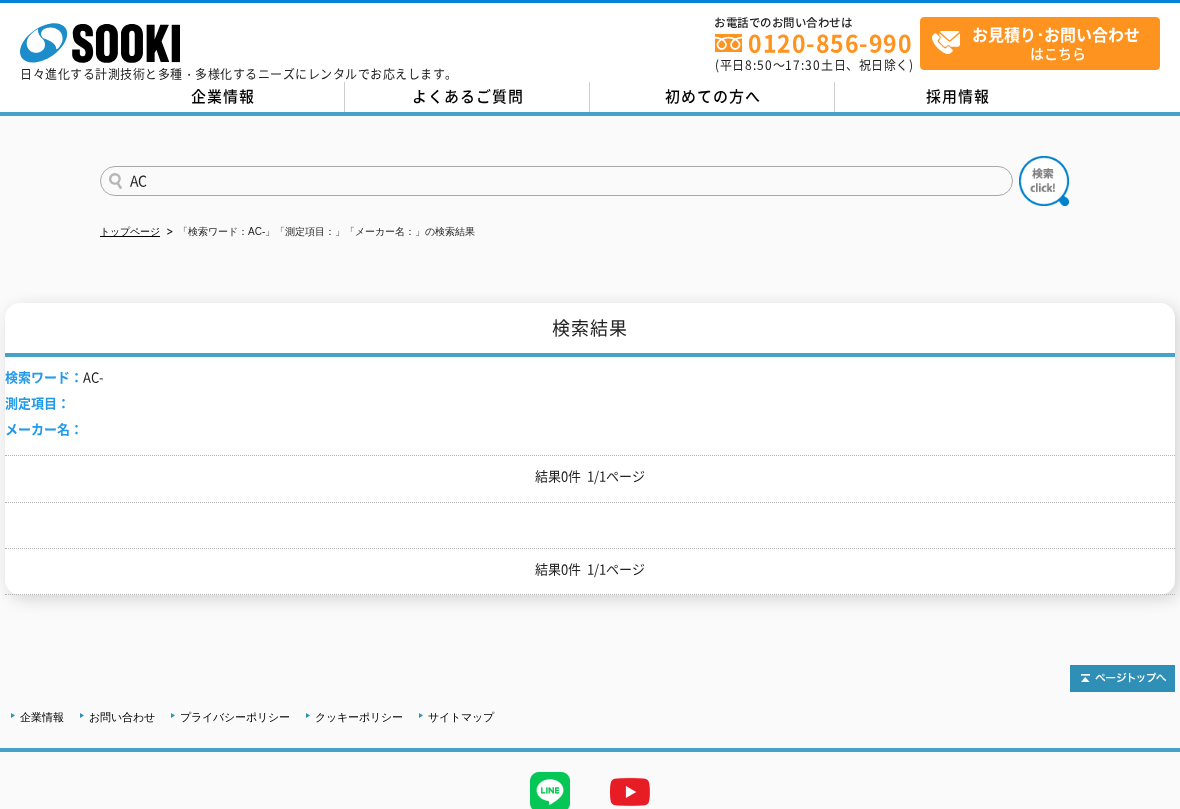 type on "AC" 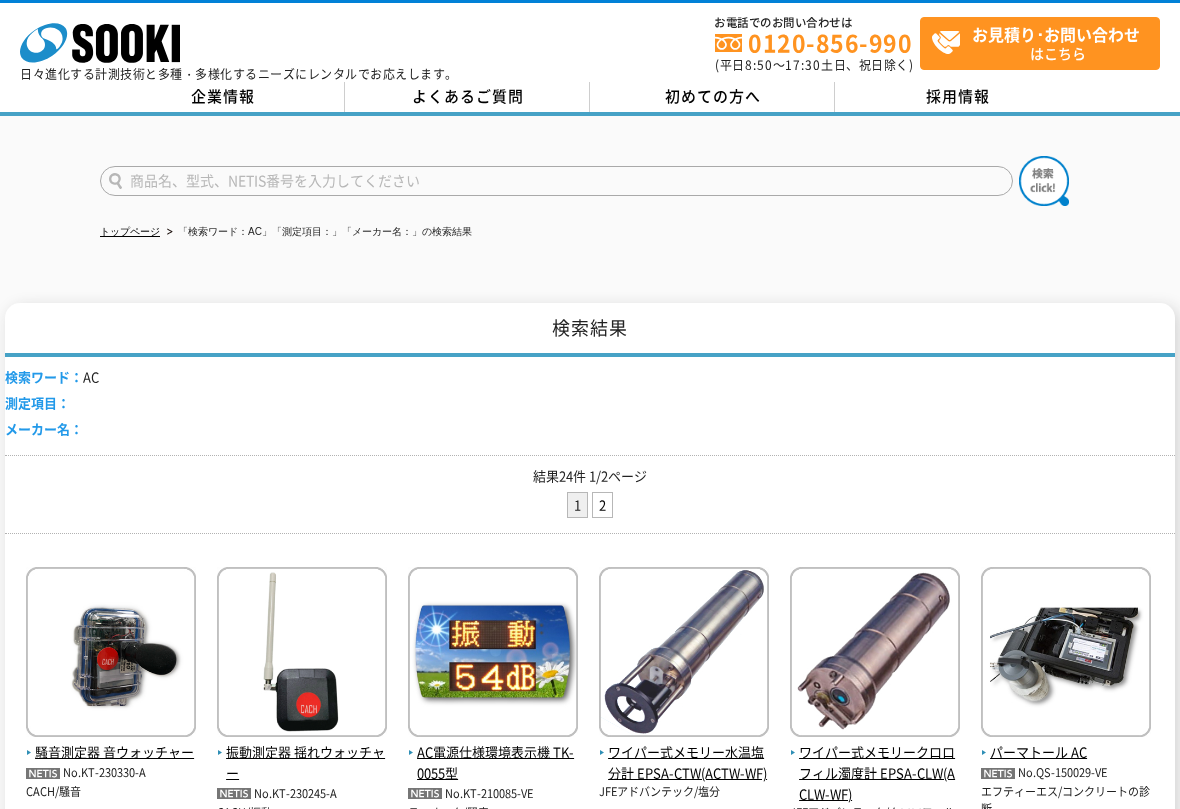 scroll, scrollTop: 0, scrollLeft: 0, axis: both 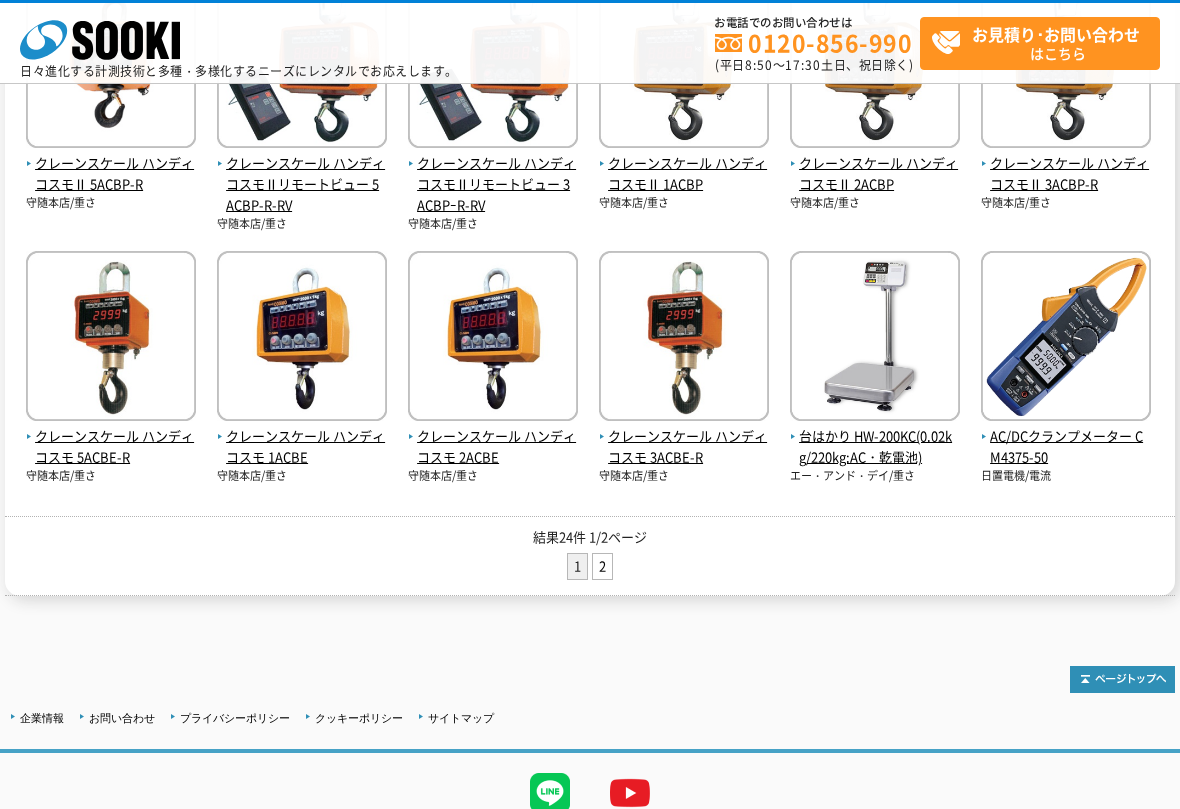 click on "2" at bounding box center (602, 566) 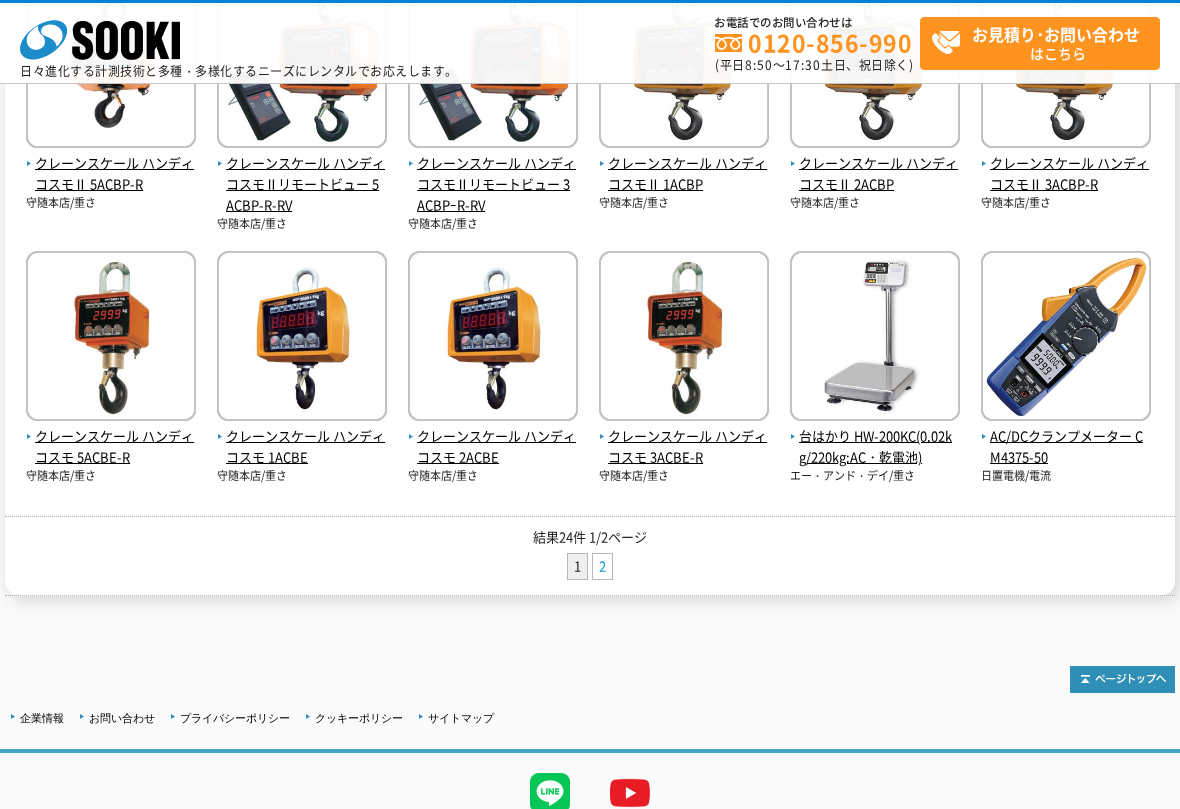 click on "2" at bounding box center (602, 566) 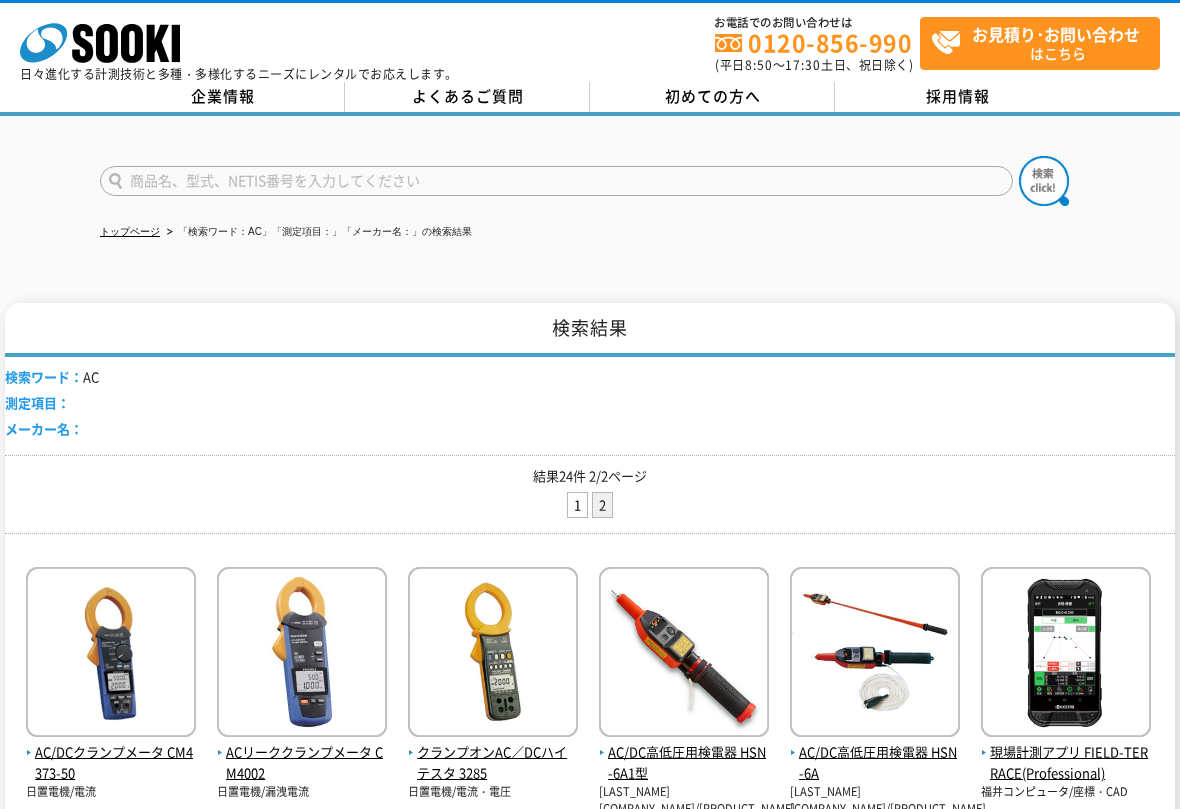 scroll, scrollTop: 0, scrollLeft: 0, axis: both 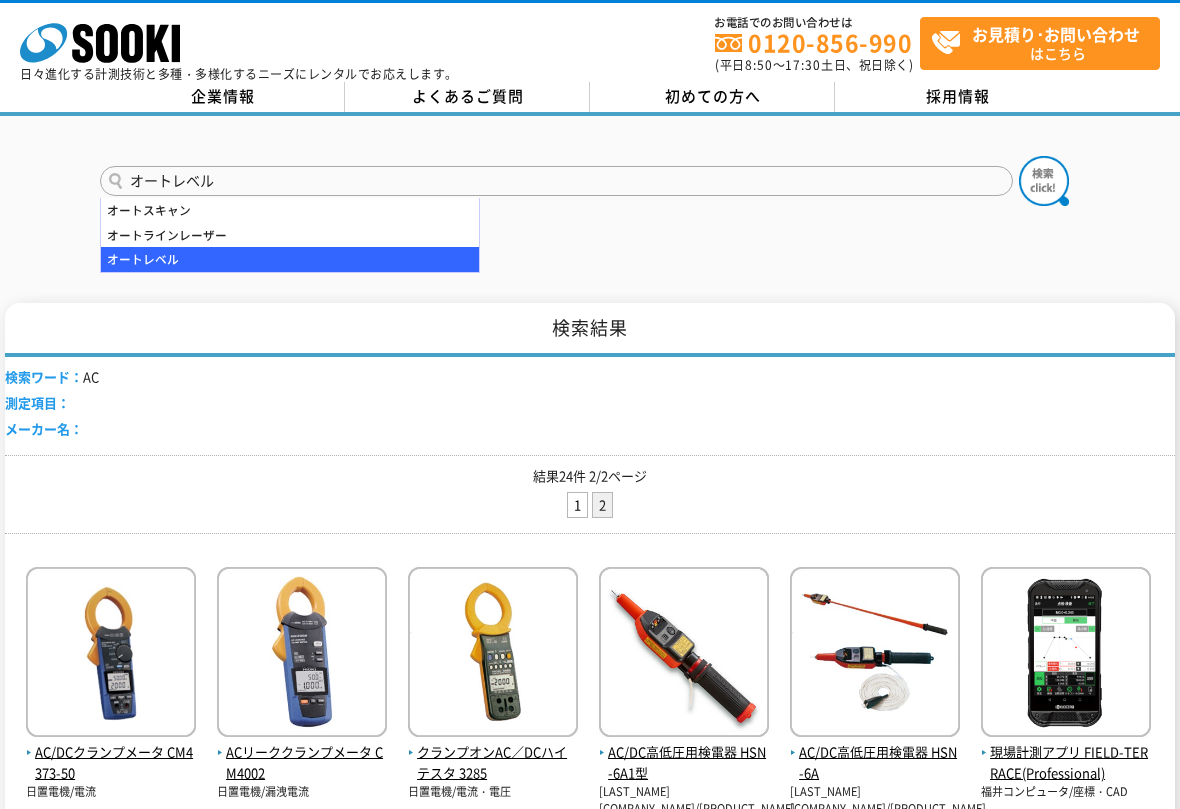 type on "オートレベル" 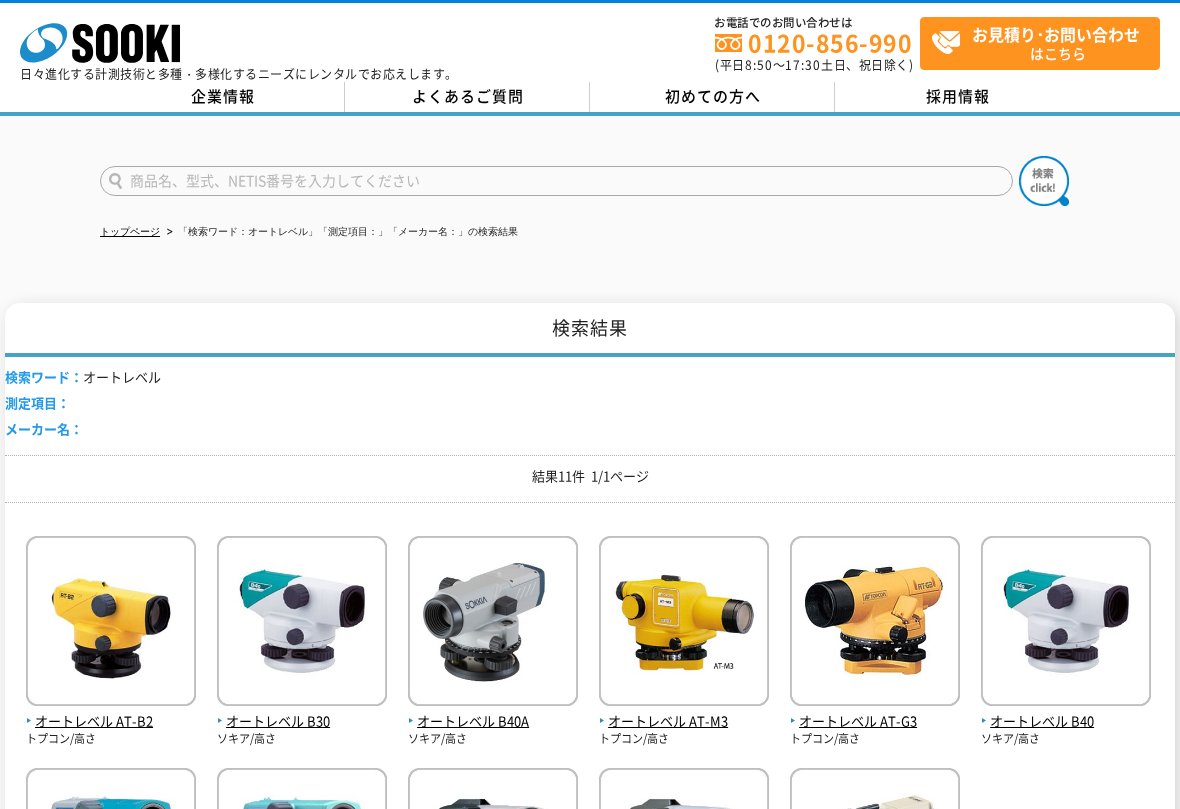 scroll, scrollTop: 0, scrollLeft: 0, axis: both 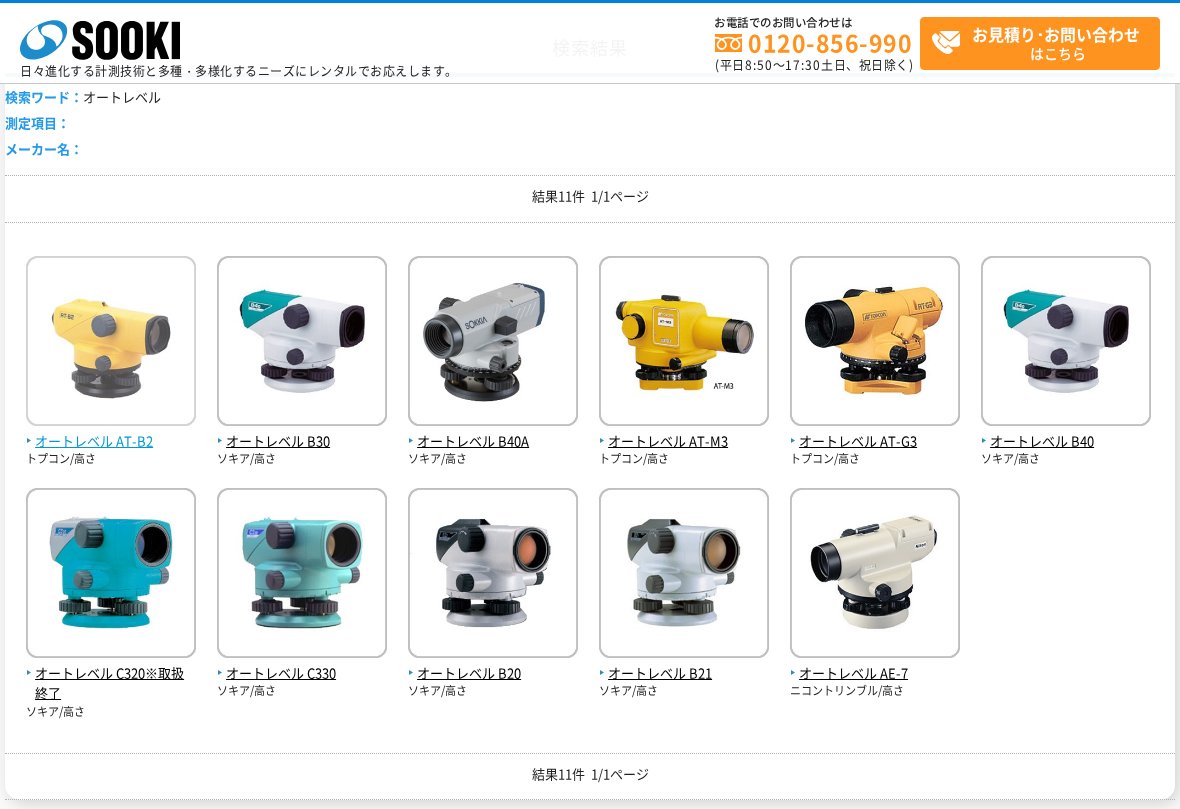 click at bounding box center (111, 343) 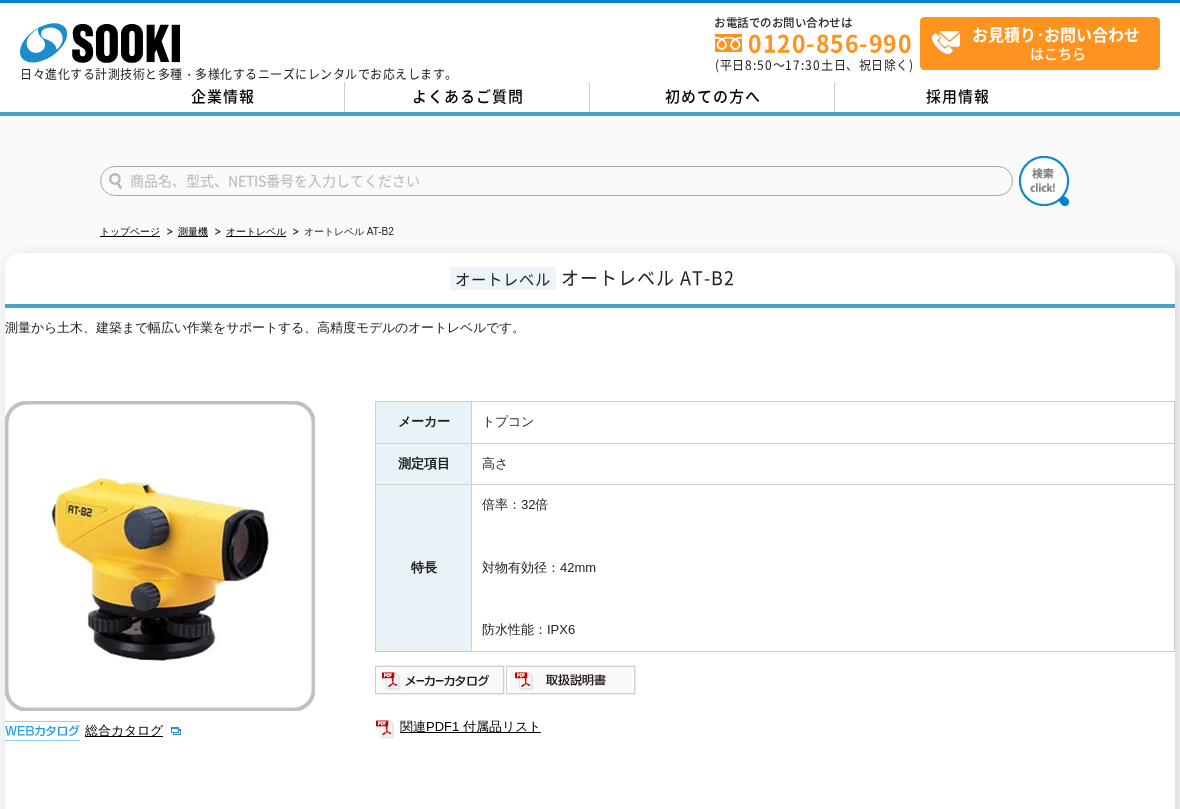 scroll, scrollTop: 0, scrollLeft: 0, axis: both 